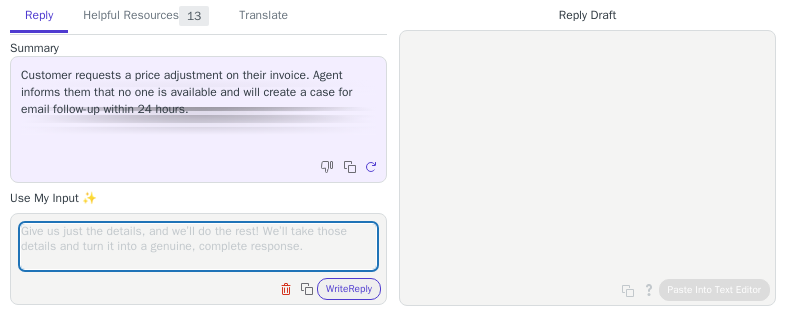 scroll, scrollTop: 0, scrollLeft: 0, axis: both 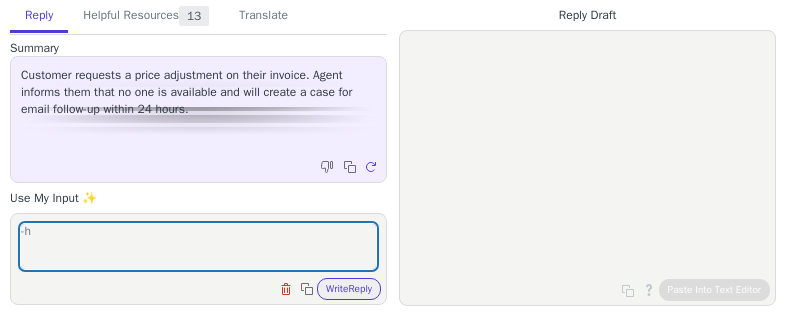 type on "-" 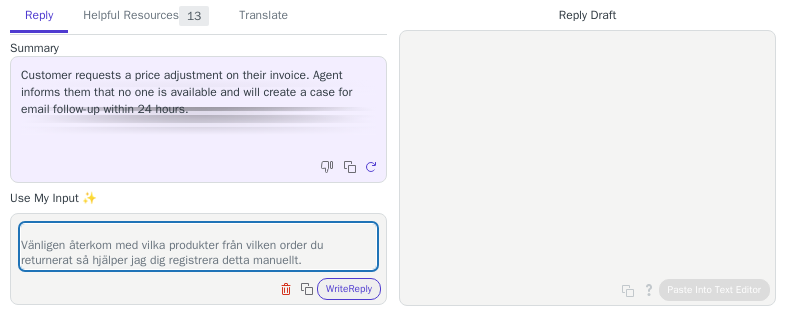scroll, scrollTop: 78, scrollLeft: 0, axis: vertical 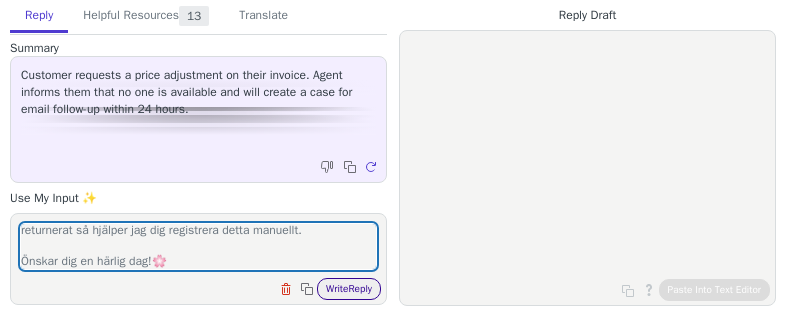 type on "Hej !
Tack för ditt meddelande.
Vänligen återkom med vilka produkter från vilken order du returnerat så hjälper jag dig registrera detta manuellt.
Önskar dig en härlig dag!🌸️" 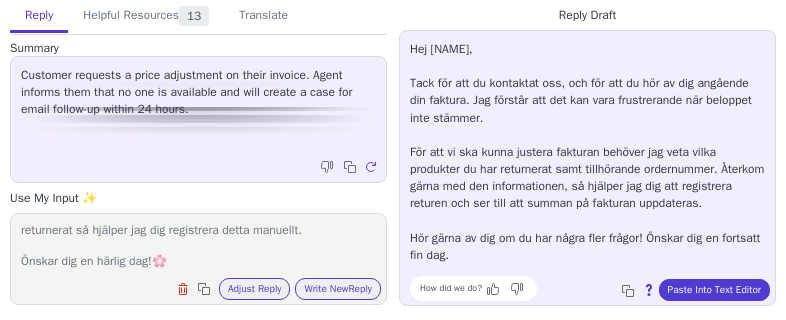 drag, startPoint x: 733, startPoint y: 281, endPoint x: 607, endPoint y: 271, distance: 126.3962 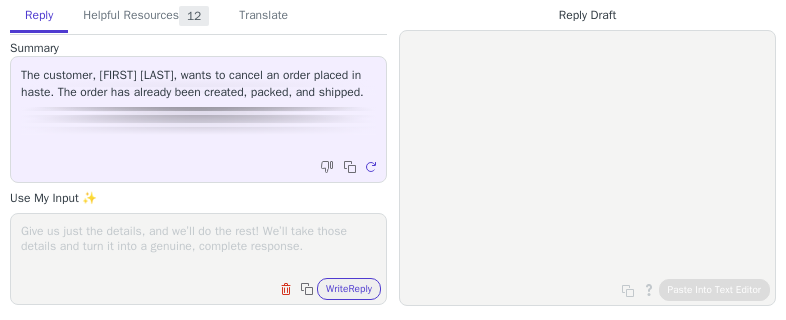 scroll, scrollTop: 0, scrollLeft: 0, axis: both 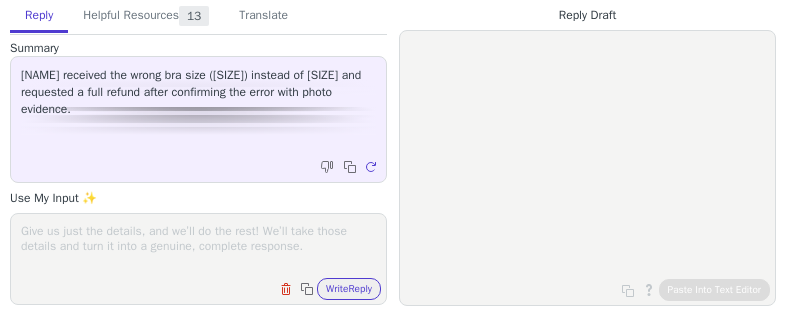 click on "Clear field Copy to clipboard Write  Reply" at bounding box center (208, 287) 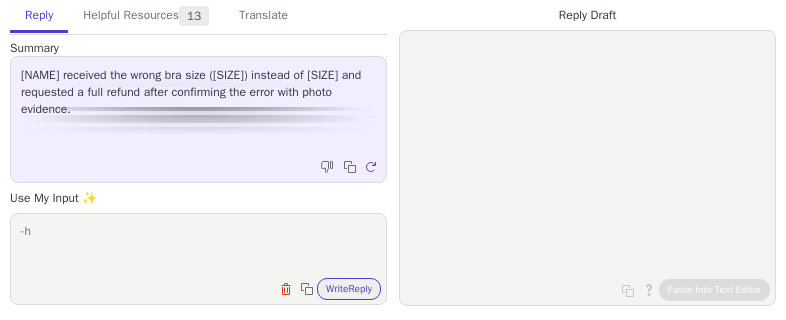type on "-" 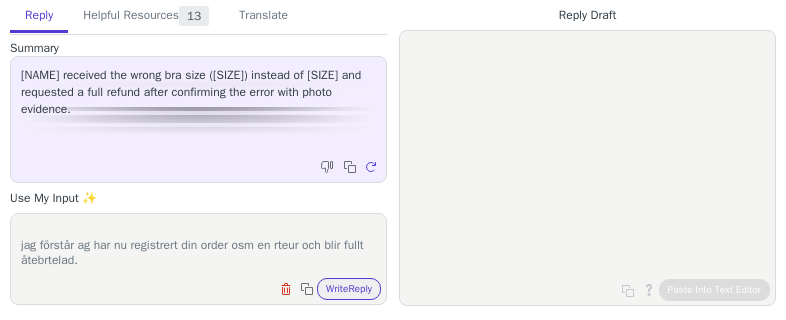 scroll, scrollTop: 78, scrollLeft: 0, axis: vertical 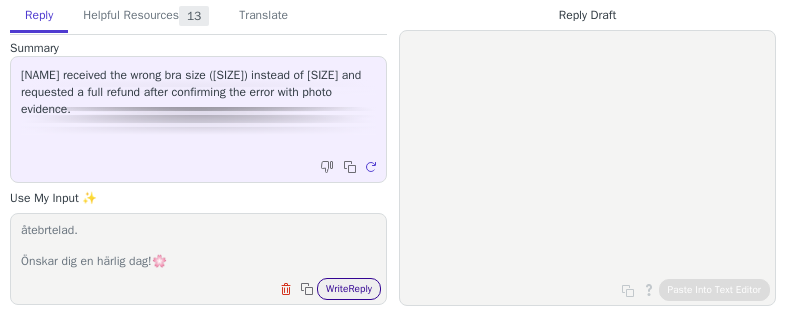 type on "Hej !
Tack för ditt meddelande.
jag förstår ag har nu registrert din order osm en rteur och blir fullt åtebrtelad.
Önskar dig en härlig dag!🌸️" 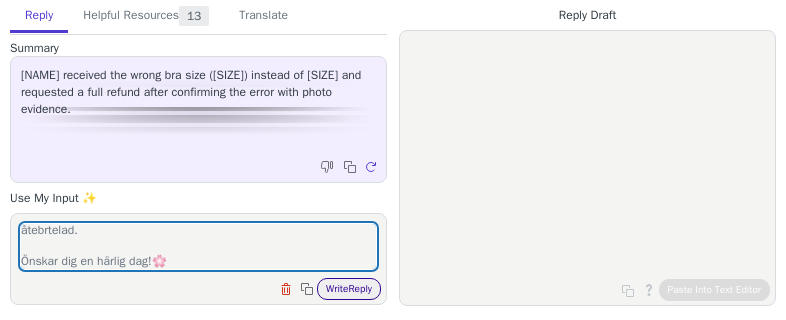 click on "Write  Reply" at bounding box center [349, 289] 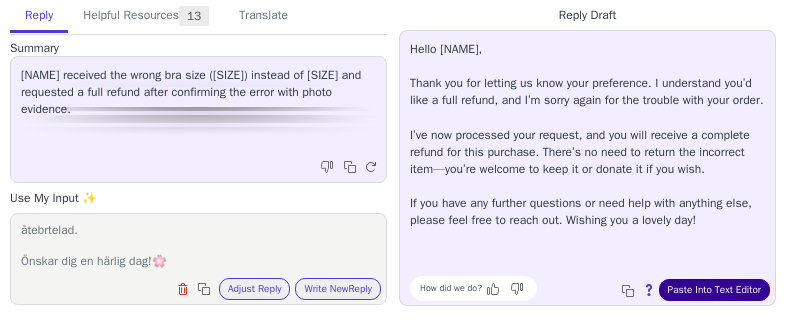 click on "Paste Into Text Editor" at bounding box center (714, 290) 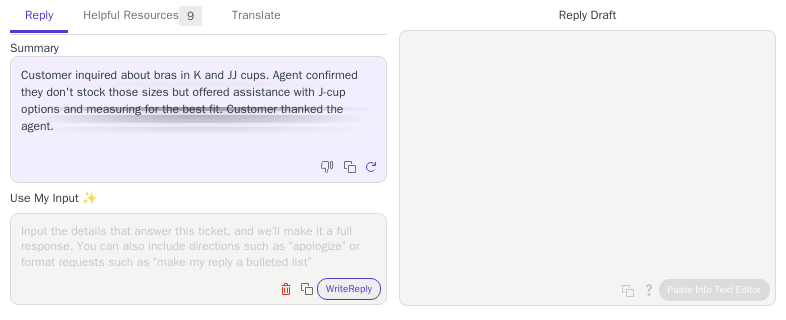 scroll, scrollTop: 0, scrollLeft: 0, axis: both 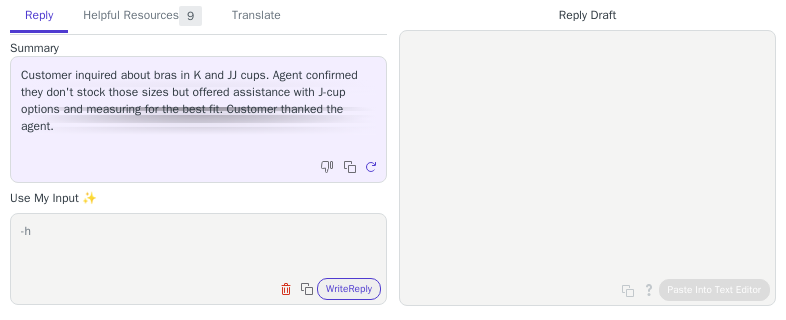 type on "-" 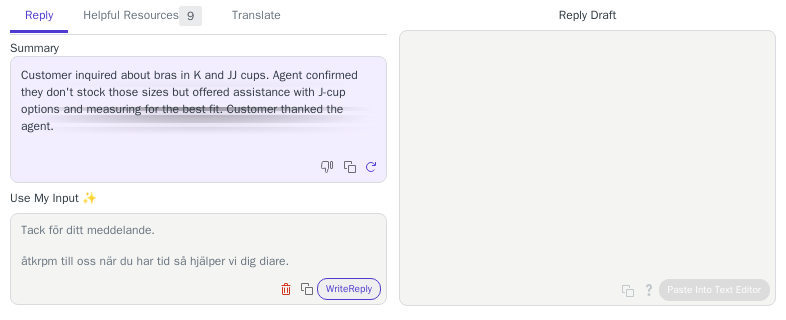 scroll, scrollTop: 62, scrollLeft: 0, axis: vertical 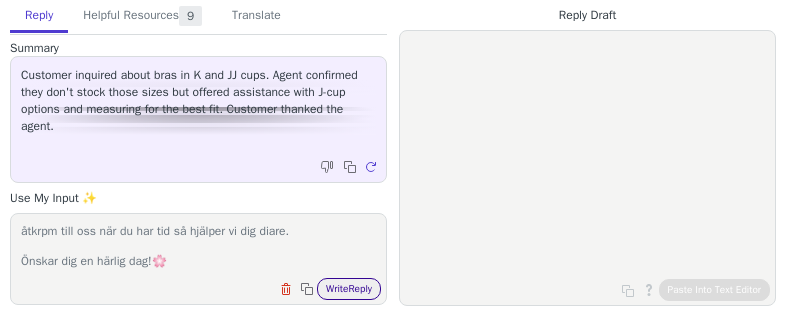 type on "Hej !
Tack för ditt meddelande.
åtkrpm till oss när du har tid så hjälper vi dig diare.
Önskar dig en härlig dag!🌸️" 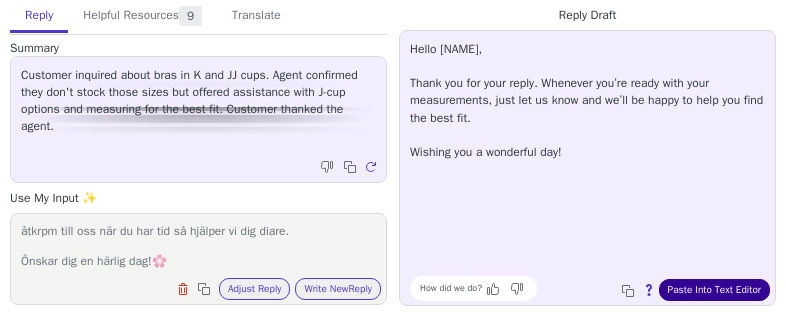 click on "Paste Into Text Editor" at bounding box center (714, 290) 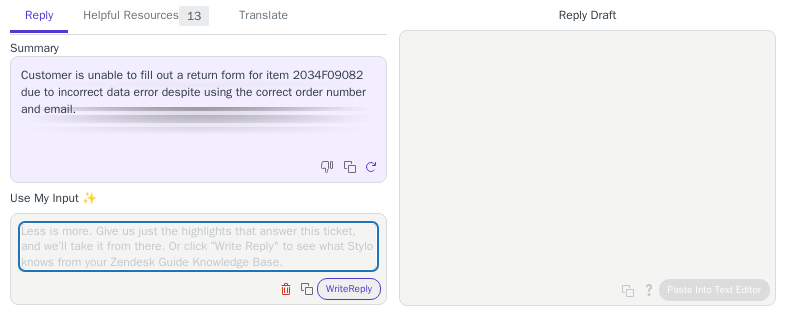 scroll, scrollTop: 0, scrollLeft: 0, axis: both 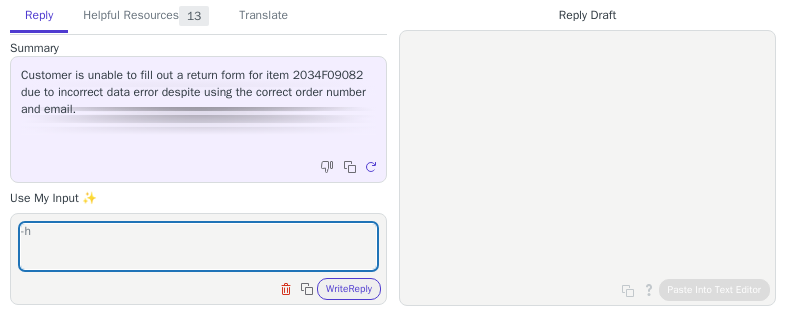 type on "-" 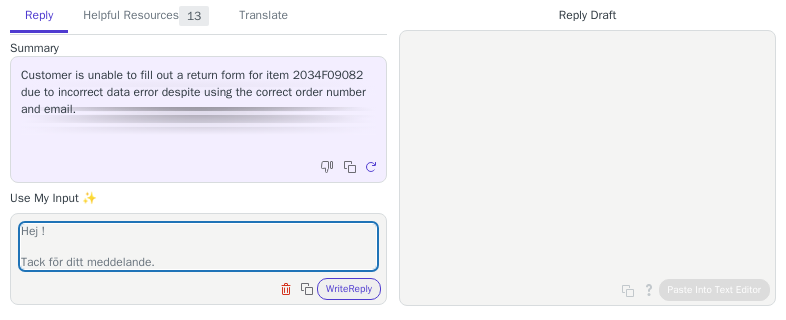 scroll, scrollTop: 31, scrollLeft: 0, axis: vertical 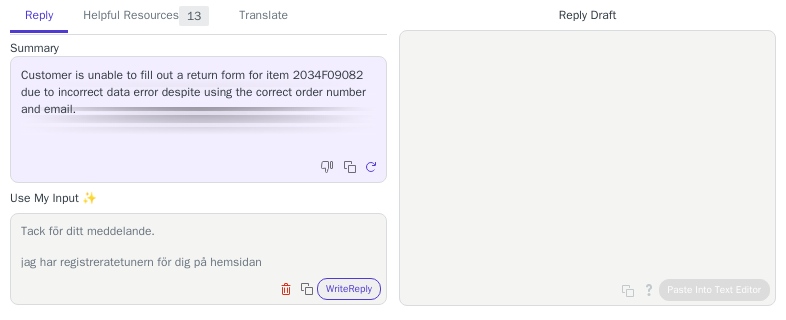 click on "Hej !
Tack för ditt meddelande.
jag har registreratetunern för dig på hemsidan" at bounding box center (198, 246) 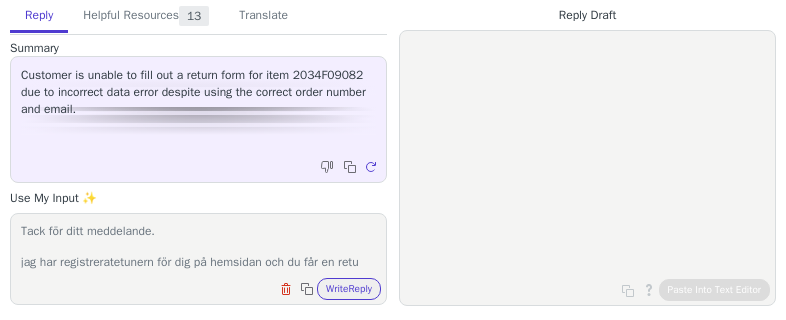 scroll, scrollTop: 47, scrollLeft: 0, axis: vertical 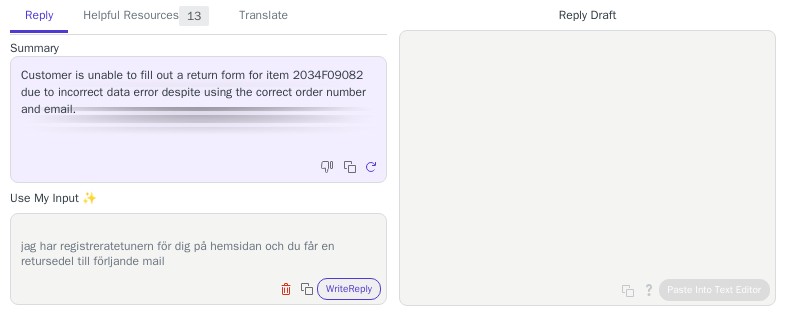 click on "Hej !
Tack för ditt meddelande.
jag har registreratetunern för dig på hemsidan och du får en retursedel till förljande mail" at bounding box center (198, 246) 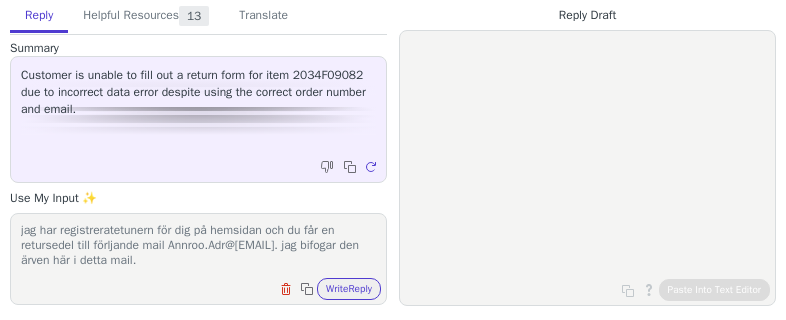 scroll, scrollTop: 93, scrollLeft: 0, axis: vertical 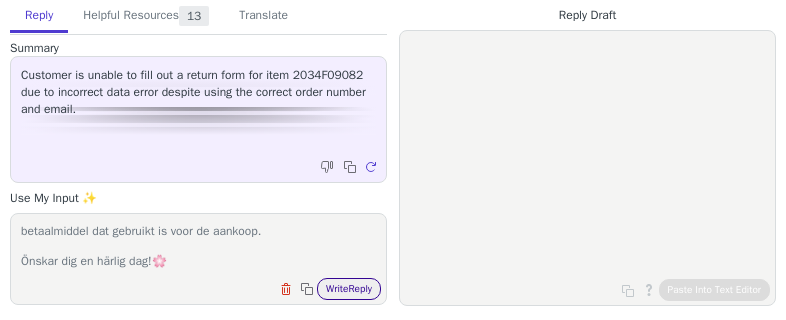 type on "Hej !
Tack för ditt meddelande.
jag har registreratetunern för dig på hemsidan och du får en retursedel till förljande mail Annroo.Adr@[EMAIL]. jag bifogar den ärven här i detta mail.
1. Verpak uw kleding. Gebruik voor retournering de originele verpakking of iets vergelijkbaars. Print uw retourlabel uit en plak het op de verpakking.
2. Breng het pakje naar uw dichtstbijzijnde GLS-shop. De retourkosten ad €4,50 zijn al betaald en worden bij het verwerken van de retour in rekening gebracht.
3. Zodra wij uw retourzending hebben ontvangen, ontvangt u per e-mail een bevestiging. Het bedrag wordt teruggestort via hetzelfde betaalmiddel dat gebruikt is voor de aankoop.
Önskar dig en härlig dag!🌸️" 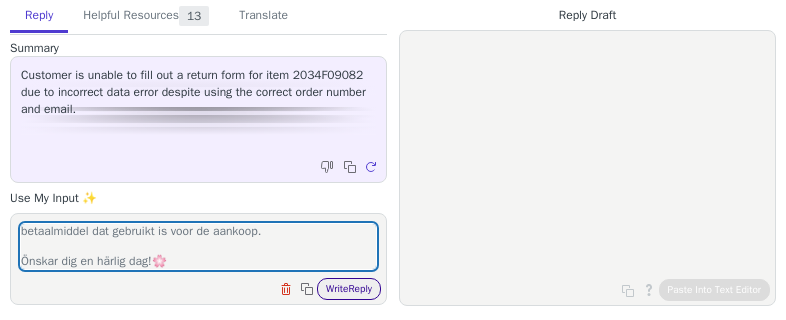 drag, startPoint x: 341, startPoint y: 285, endPoint x: 368, endPoint y: 281, distance: 27.294687 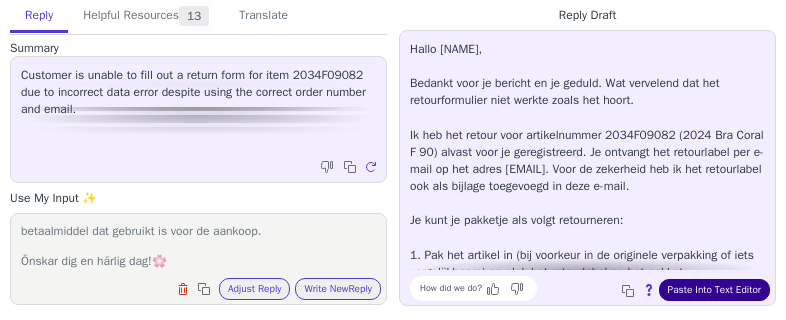 click on "Paste Into Text Editor" at bounding box center (714, 290) 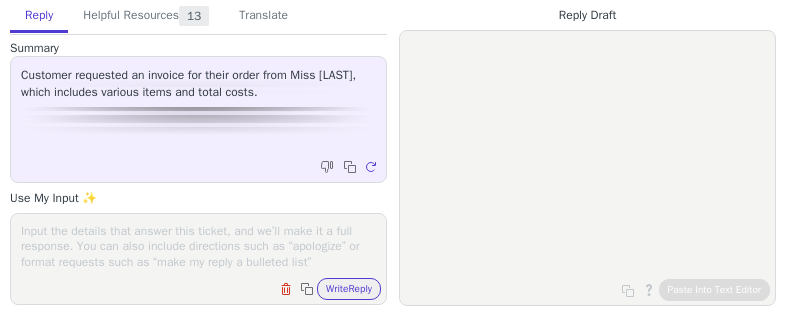 scroll, scrollTop: 0, scrollLeft: 0, axis: both 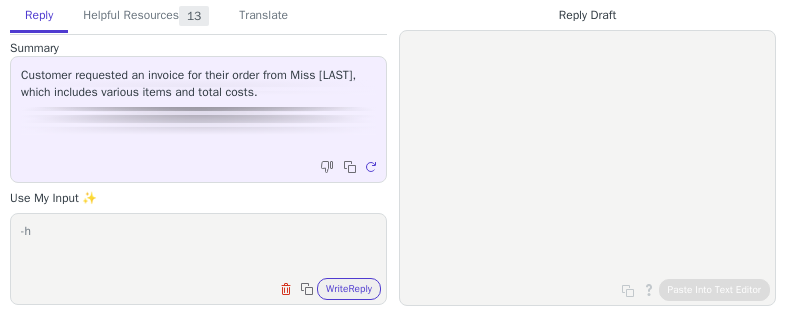 type on "-" 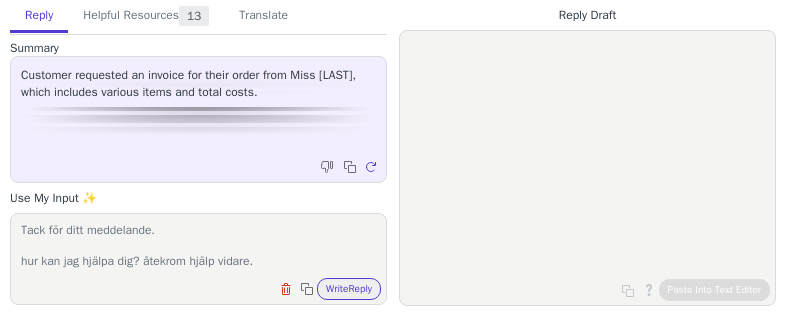 scroll, scrollTop: 62, scrollLeft: 0, axis: vertical 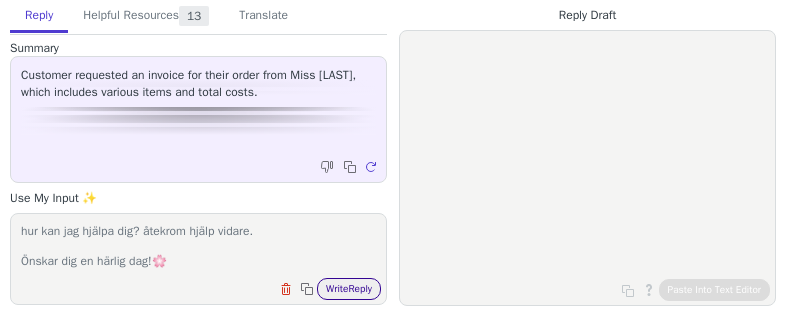 type on "Hej !
Tack för ditt meddelande.
hur kan jag hjälpa dig? åtekrom hjälp vidare.
Önskar dig en härlig dag!🌸️" 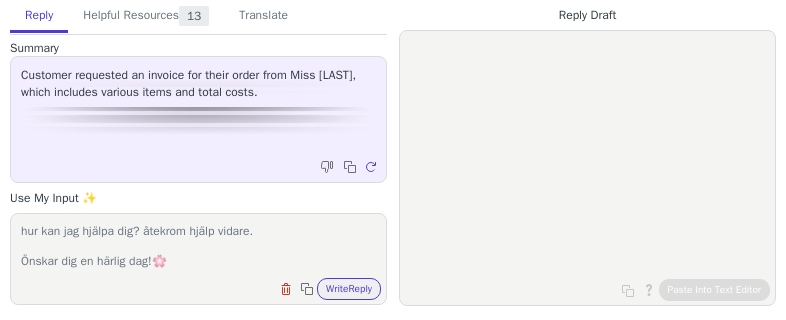 drag, startPoint x: 372, startPoint y: 291, endPoint x: 297, endPoint y: 316, distance: 79.05694 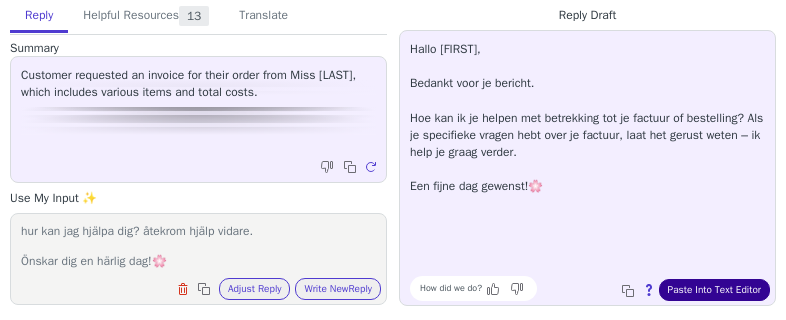click on "Paste Into Text Editor" at bounding box center [714, 290] 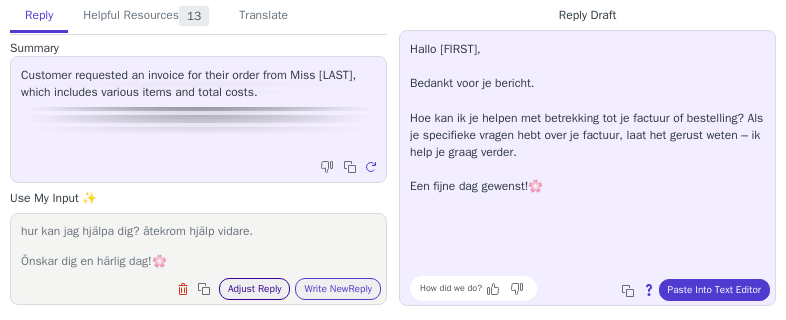 click on "Adjust Reply" at bounding box center [255, 289] 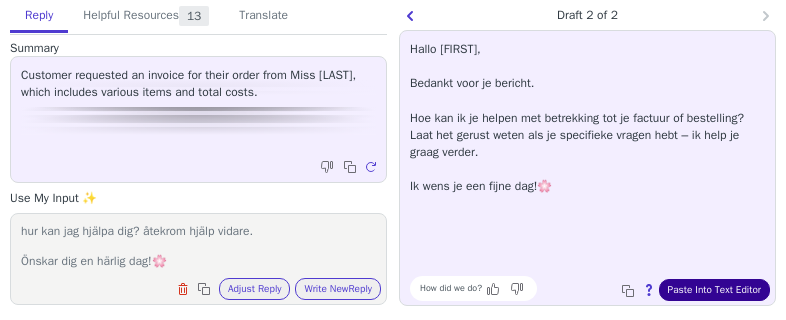 click on "Paste Into Text Editor" at bounding box center (714, 290) 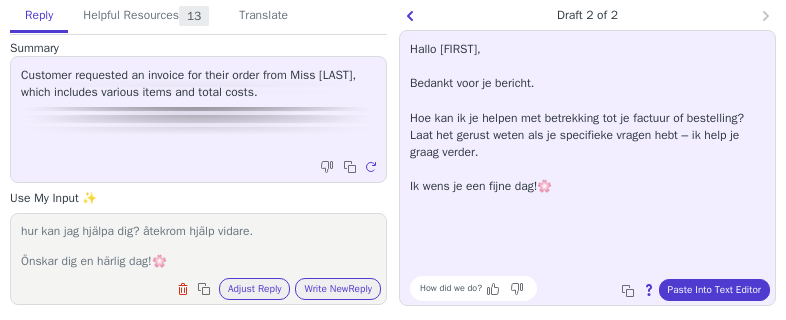 click on "Hej !
Tack för ditt meddelande.
hur kan jag hjälpa dig? åtekrom hjälp vidare.
Önskar dig en härlig dag!🌸️" at bounding box center (198, 246) 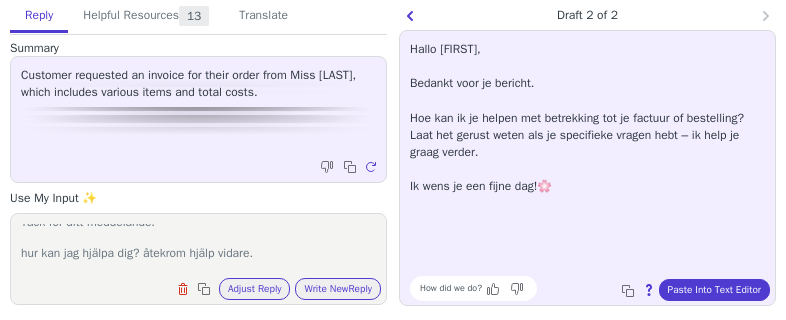 scroll, scrollTop: 62, scrollLeft: 0, axis: vertical 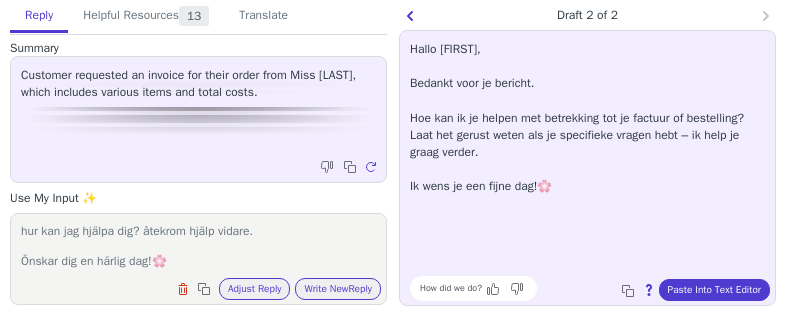 click on "Hej !
Tack för ditt meddelande.
hur kan jag hjälpa dig? åtekrom hjälp vidare.
Önskar dig en härlig dag!🌸️" at bounding box center (198, 246) 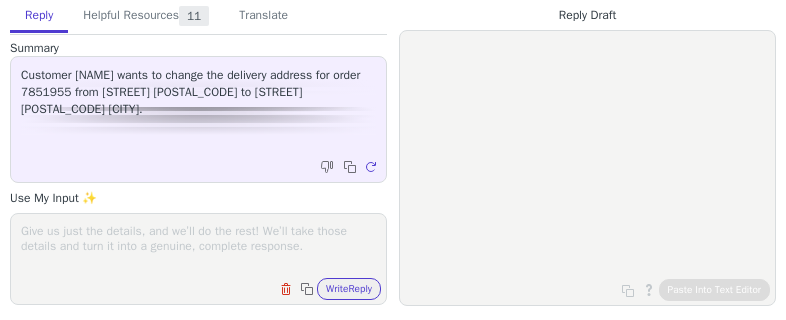 scroll, scrollTop: 0, scrollLeft: 0, axis: both 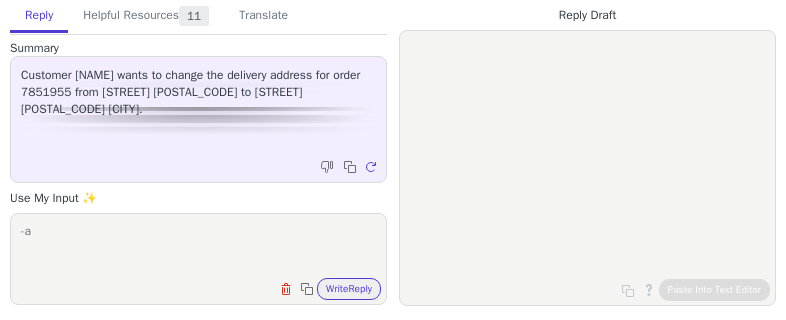 type on "-" 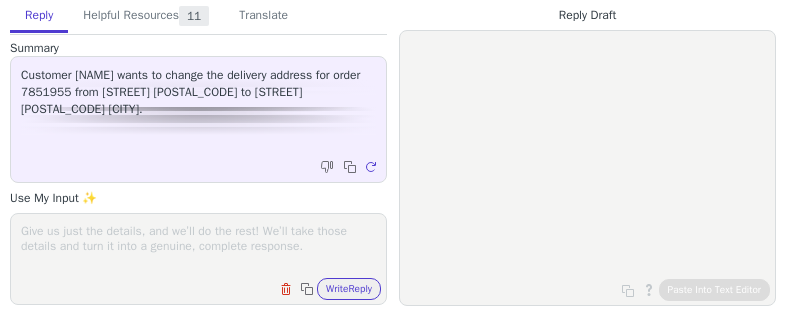 paste on "Unfortunately, your package has already been dispatched, so we are unable to change the delivery address at this stage. I apologize for any inconvenience this may cause.
Your package is being sent to the following address:
XXXXX
If the name and address won't match, your package will likely be held at the nearest post office to the above address. Are you able to collect it from there?
If you are unable to pick up the package, it will be automatically returned to us. Please let us know if this is the case, and we will assist you further.
Wishing you a lovely day!" 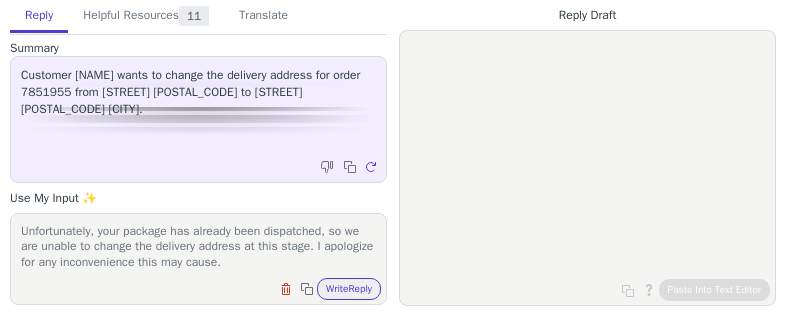scroll, scrollTop: 200, scrollLeft: 0, axis: vertical 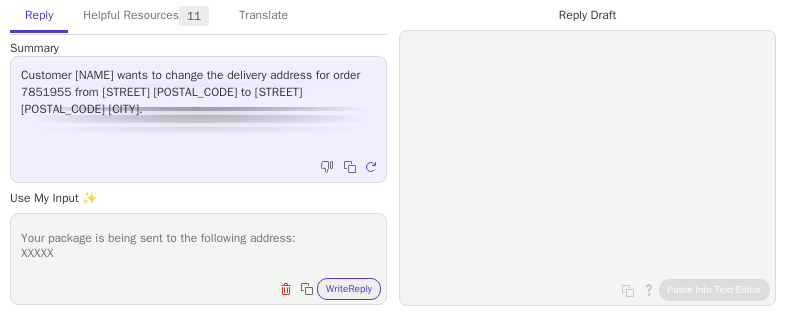 click on "Unfortunately, your package has already been dispatched, so we are unable to change the delivery address at this stage. I apologize for any inconvenience this may cause.
Your package is being sent to the following address:
XXXXX
If the name and address won't match, your package will likely be held at the nearest post office to the above address. Are you able to collect it from there?
If you are unable to pick up the package, it will be automatically returned to us. Please let us know if this is the case, and we will assist you further.
Wishing you a lovely day!" at bounding box center (198, 246) 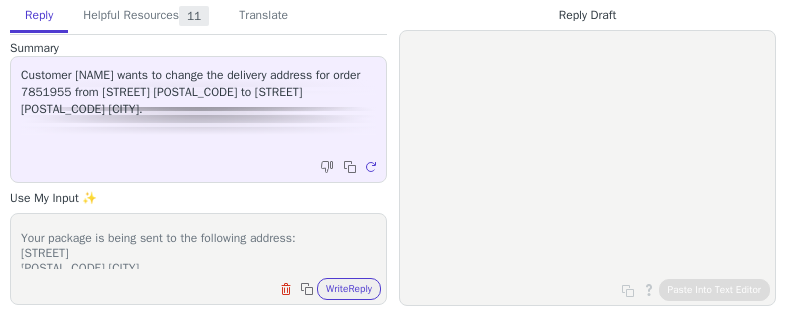 scroll, scrollTop: 78, scrollLeft: 0, axis: vertical 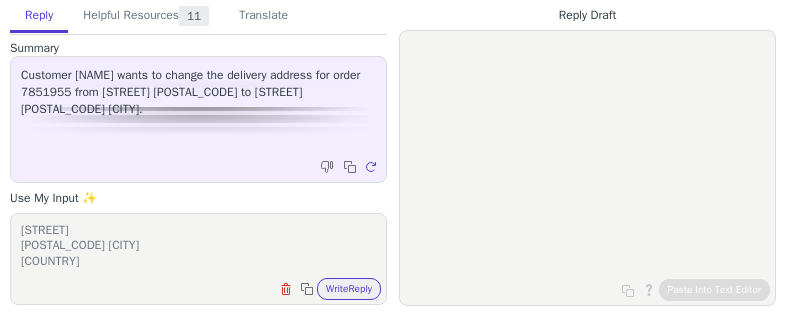 type on "Unfortunately, your package has already been dispatched, so we are unable to change the delivery address at this stage. I apologize for any inconvenience this may cause.
Your package is being sent to the following address:
Gentsestraat
9500 geraardsbergen
Belgium
If the name and address won't match, your package will likely be held at the nearest post office to the above address. Are you able to collect it from there?
If you are unable to pick up the package, it will be automatically returned to us. Please let us know if this is the case, and we will assist you further.
Wishing you a lovely day!" 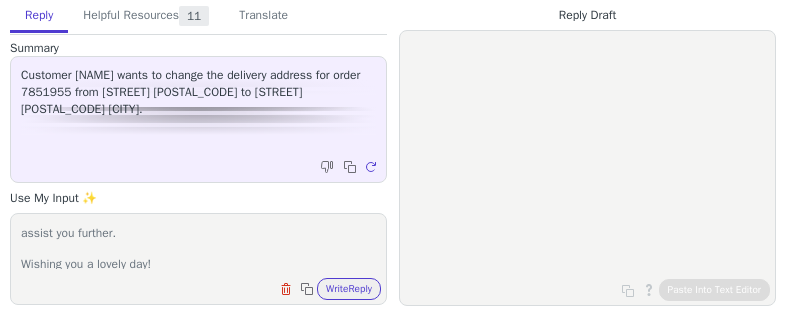 scroll, scrollTop: 231, scrollLeft: 0, axis: vertical 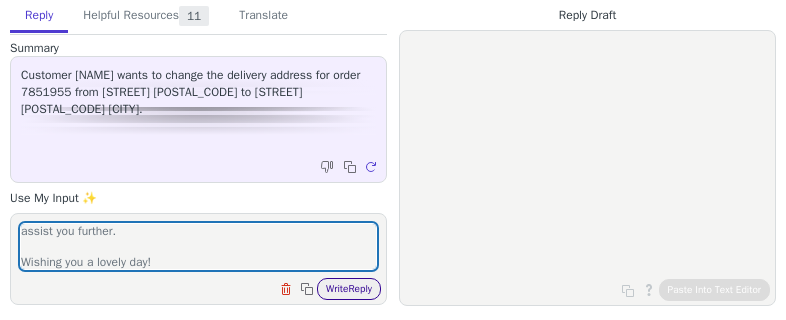 click on "Write  Reply" at bounding box center (349, 289) 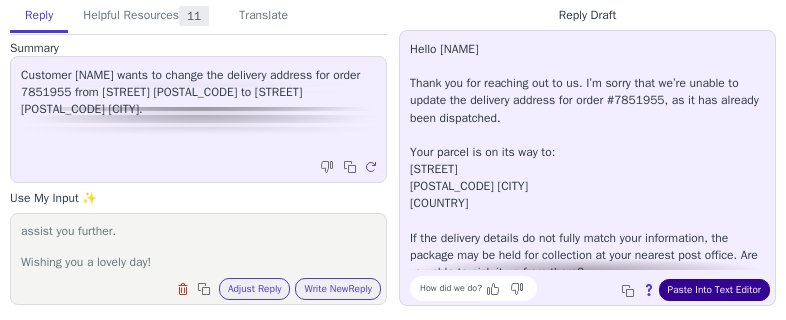 click on "Paste Into Text Editor" at bounding box center (714, 290) 